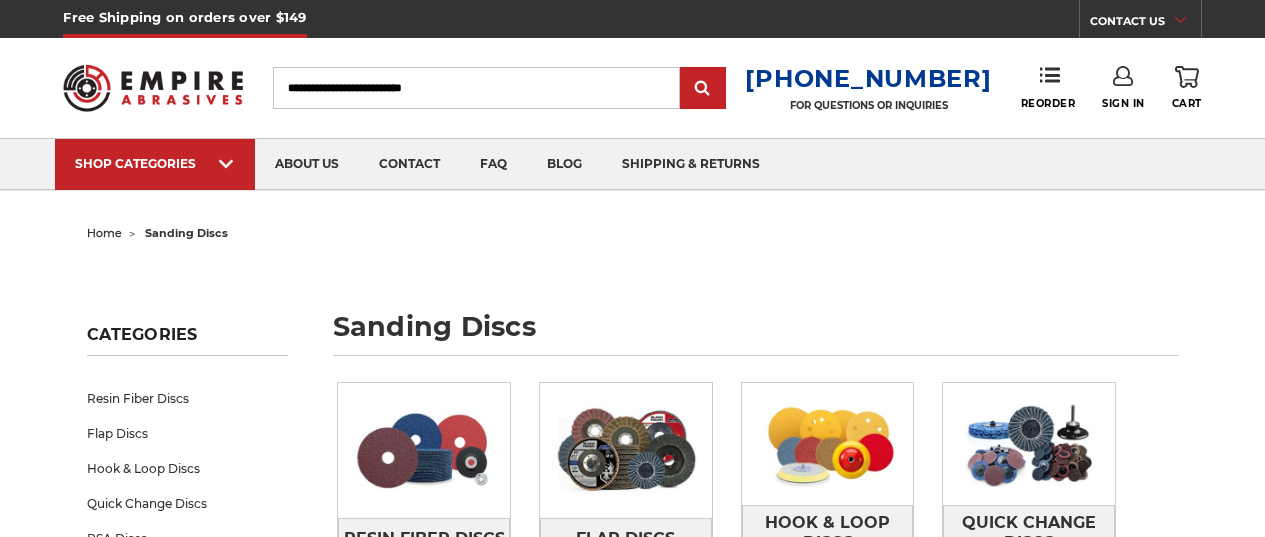 scroll, scrollTop: 0, scrollLeft: 0, axis: both 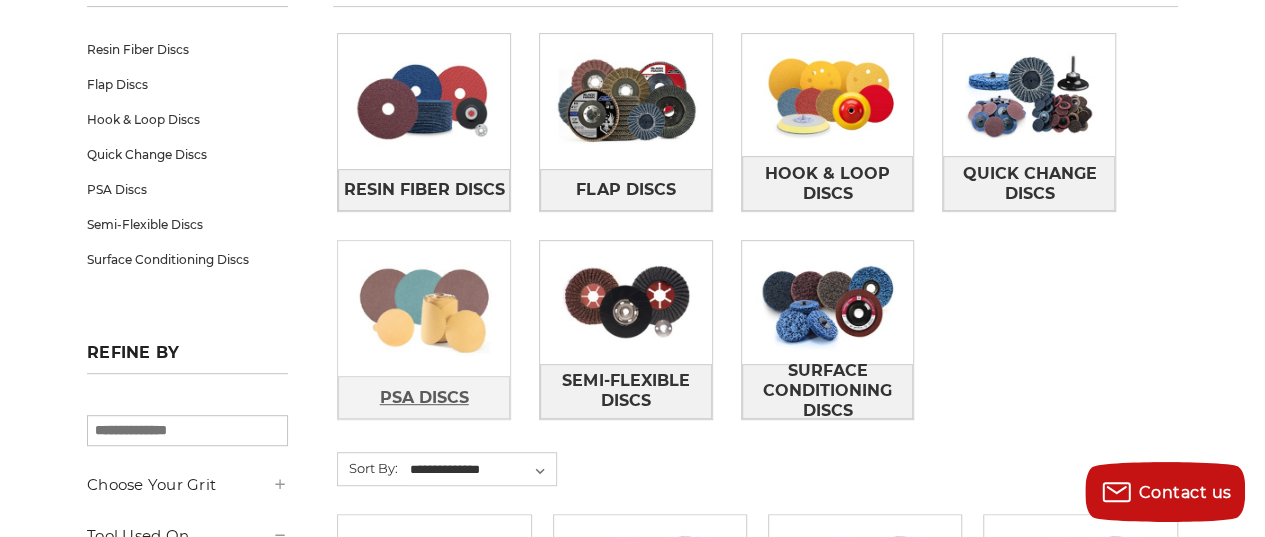 click on "PSA Discs" at bounding box center [424, 398] 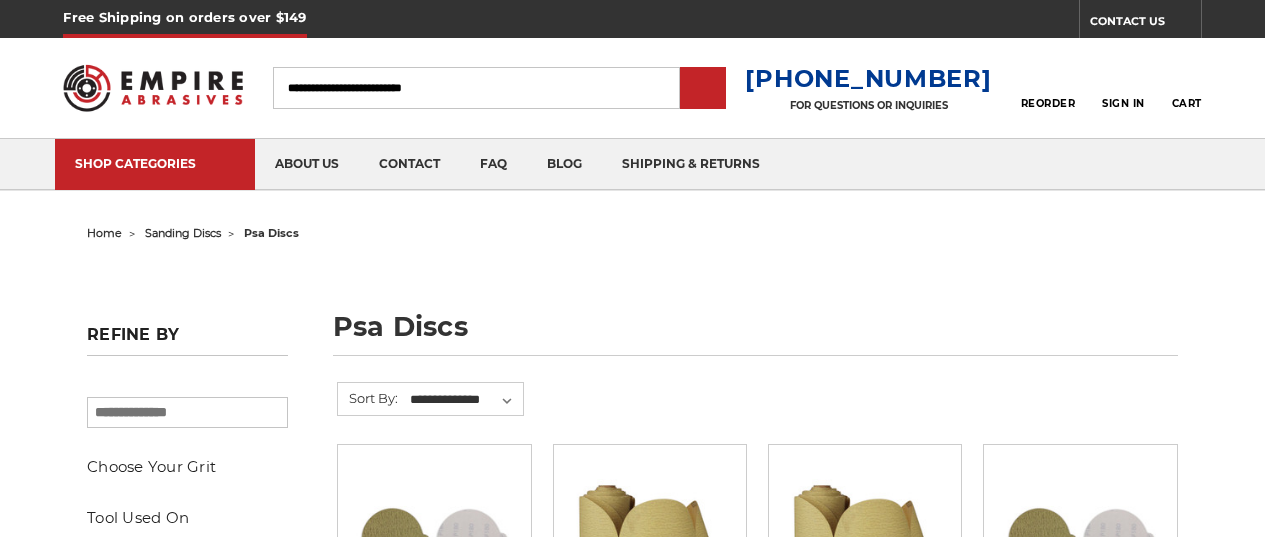 scroll, scrollTop: 0, scrollLeft: 0, axis: both 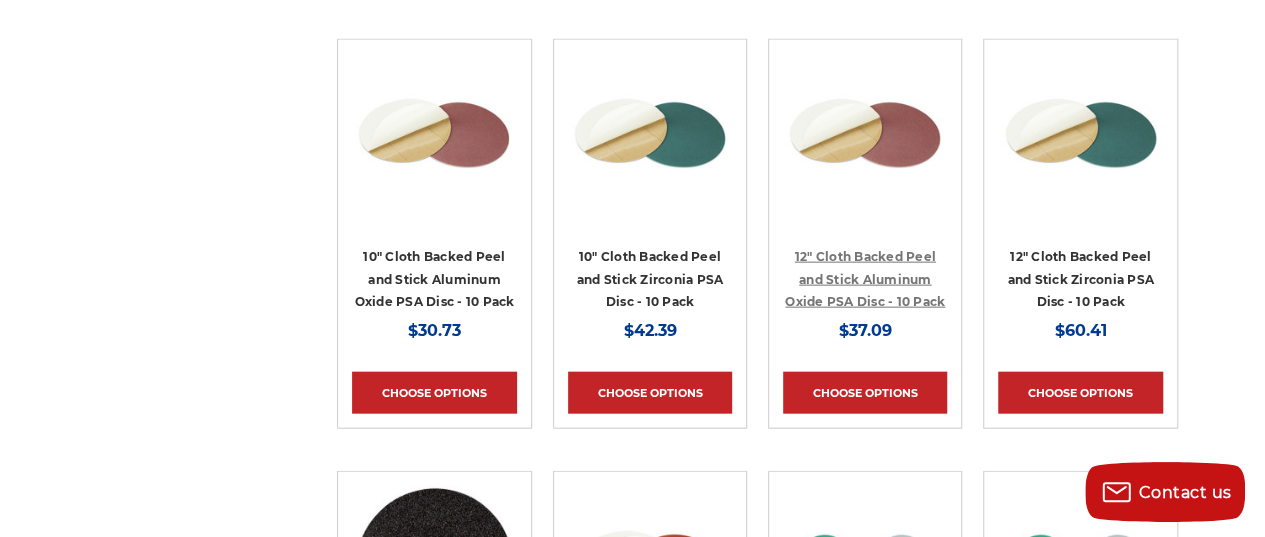 click on "12" Cloth Backed Peel and Stick Aluminum Oxide PSA Disc - 10 Pack" at bounding box center [865, 279] 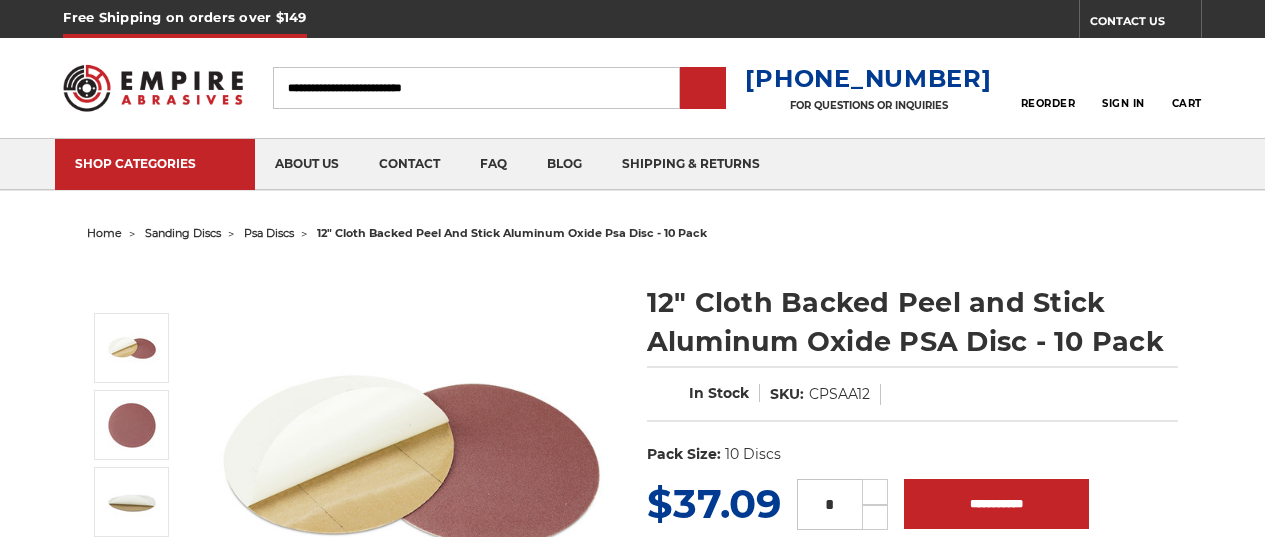 scroll, scrollTop: 0, scrollLeft: 0, axis: both 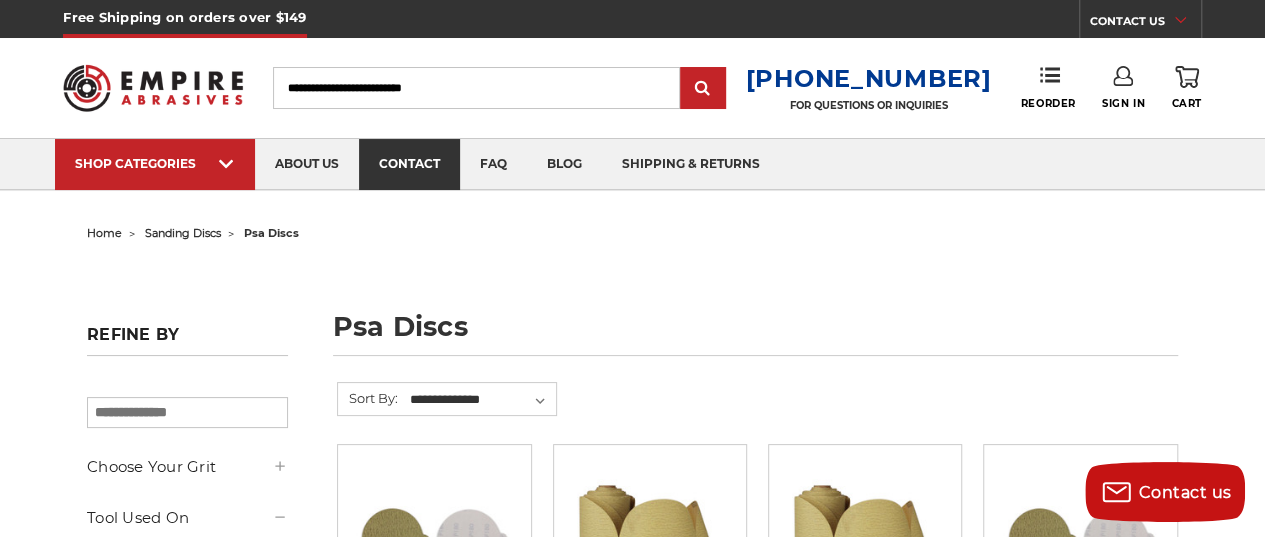 click on "contact" at bounding box center (409, 164) 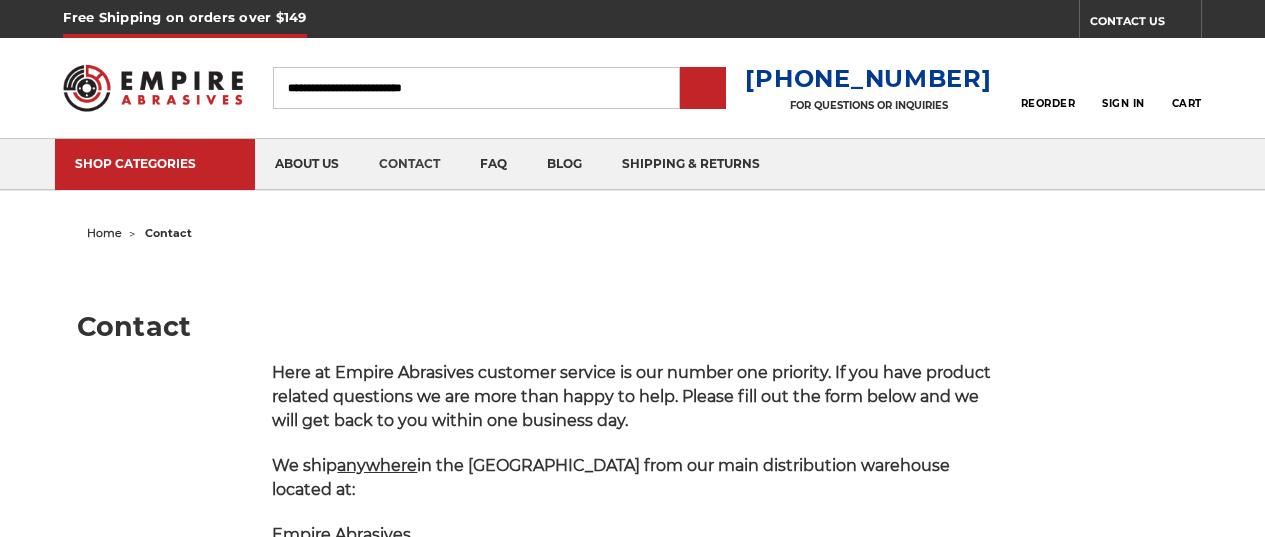 scroll, scrollTop: 0, scrollLeft: 0, axis: both 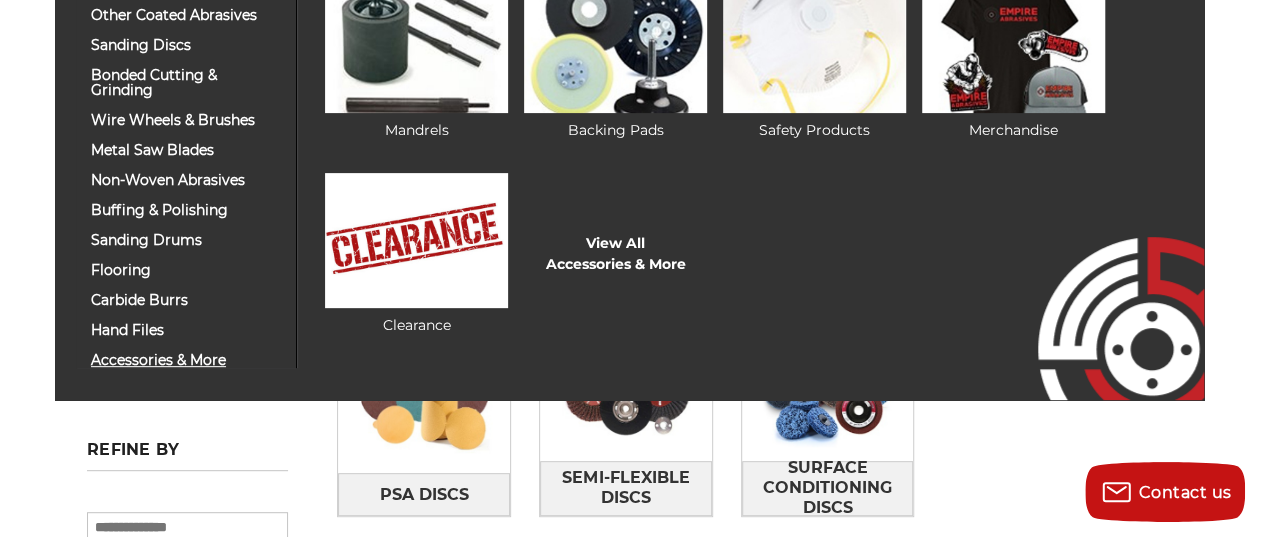 click on "accessories & more" at bounding box center [186, 360] 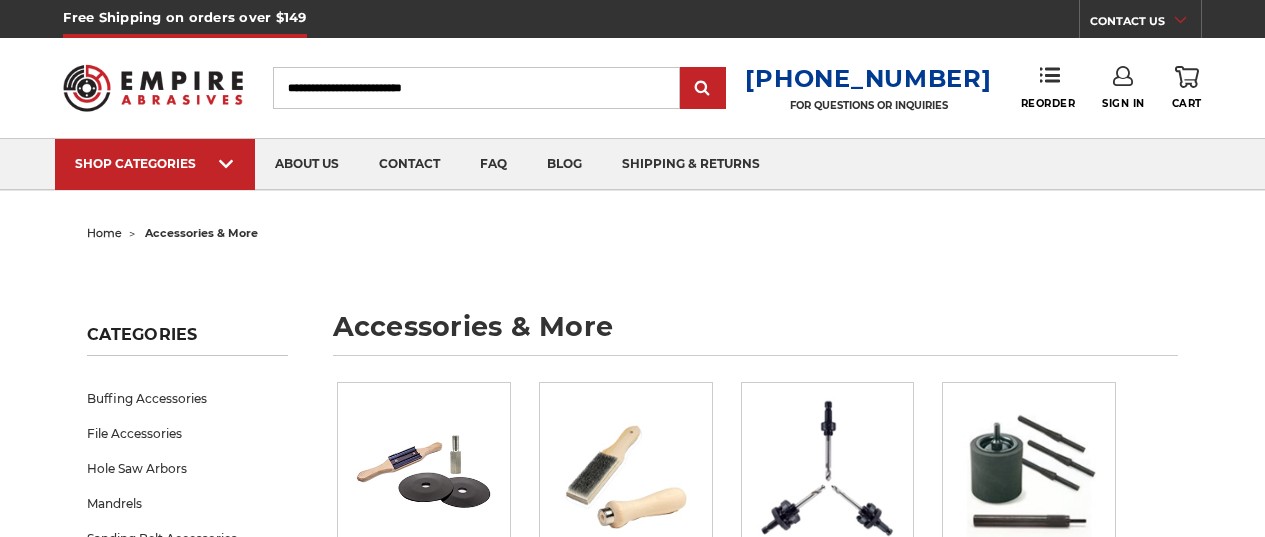 scroll, scrollTop: 0, scrollLeft: 0, axis: both 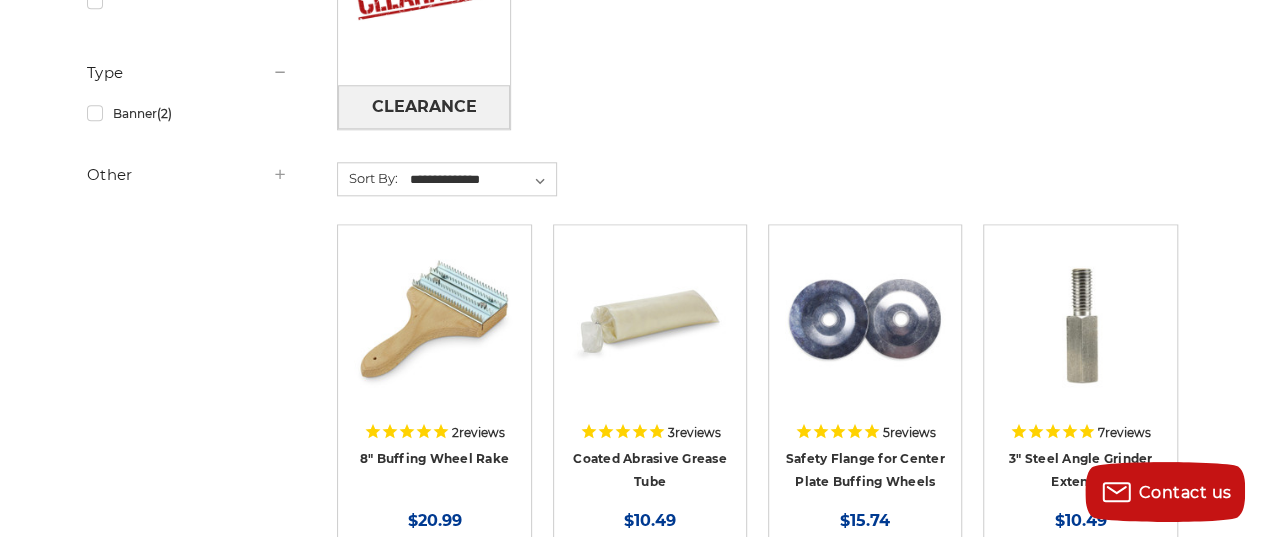 click at bounding box center (1080, 321) 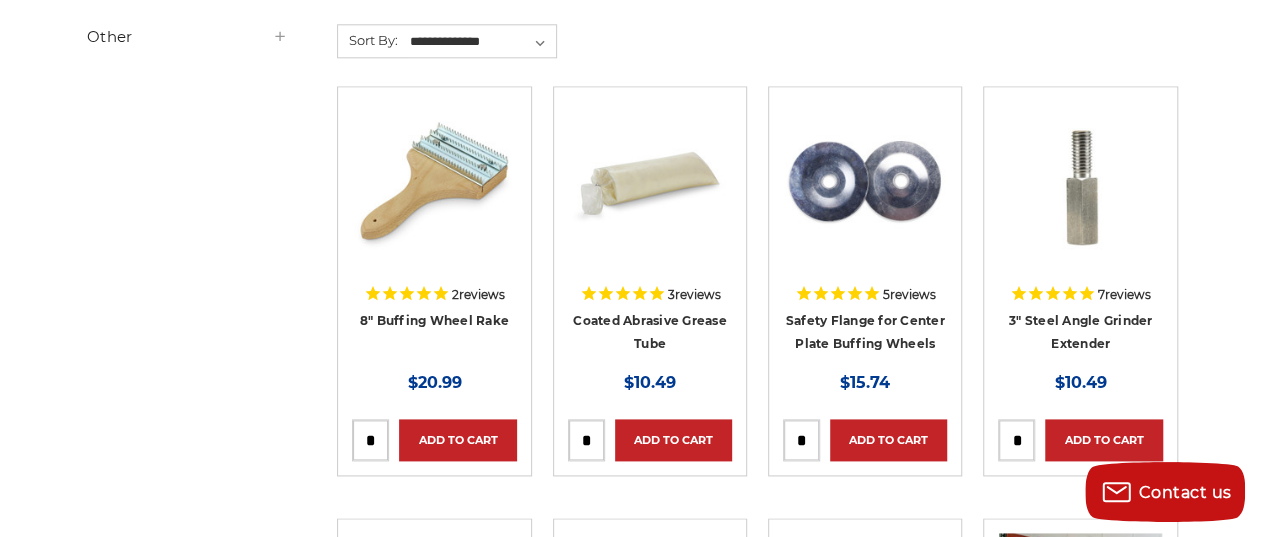 scroll, scrollTop: 1133, scrollLeft: 0, axis: vertical 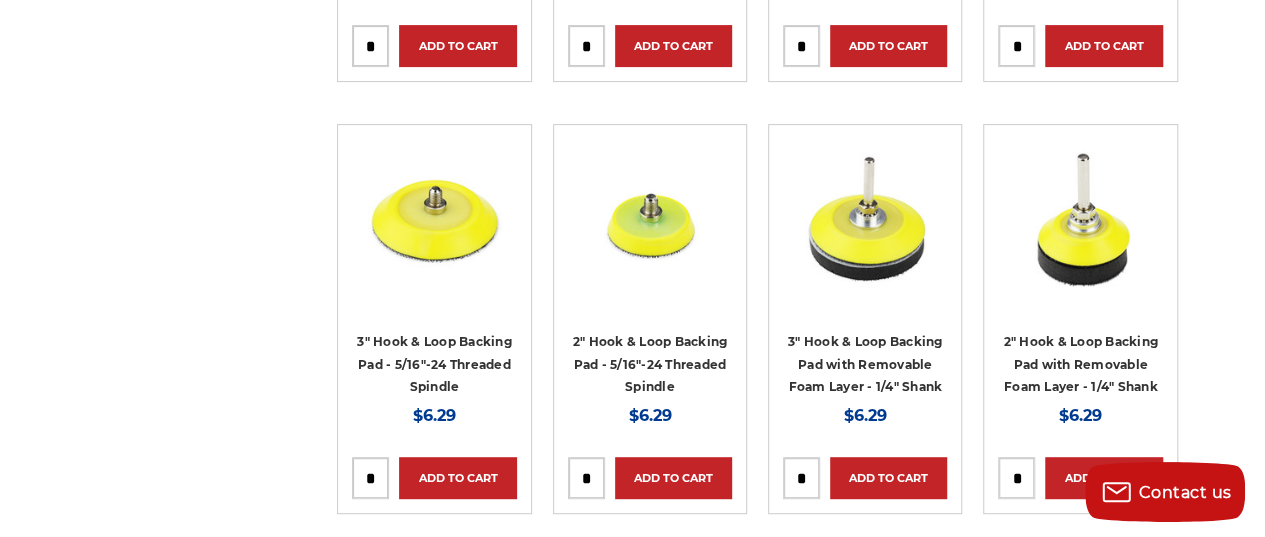 click on "home
accessories & more
accessories & more
Categories
Buffing Accessories
File Accessories
Hole Saw Arbors
Mandrels
Sanding Belt Accessories
Backing Pads
Safety Products
Merchandise
Clearance
Refine by
×
Browse by Choose Your Grit, Grit & more
Hide Filters
(1)" at bounding box center [632, -121] 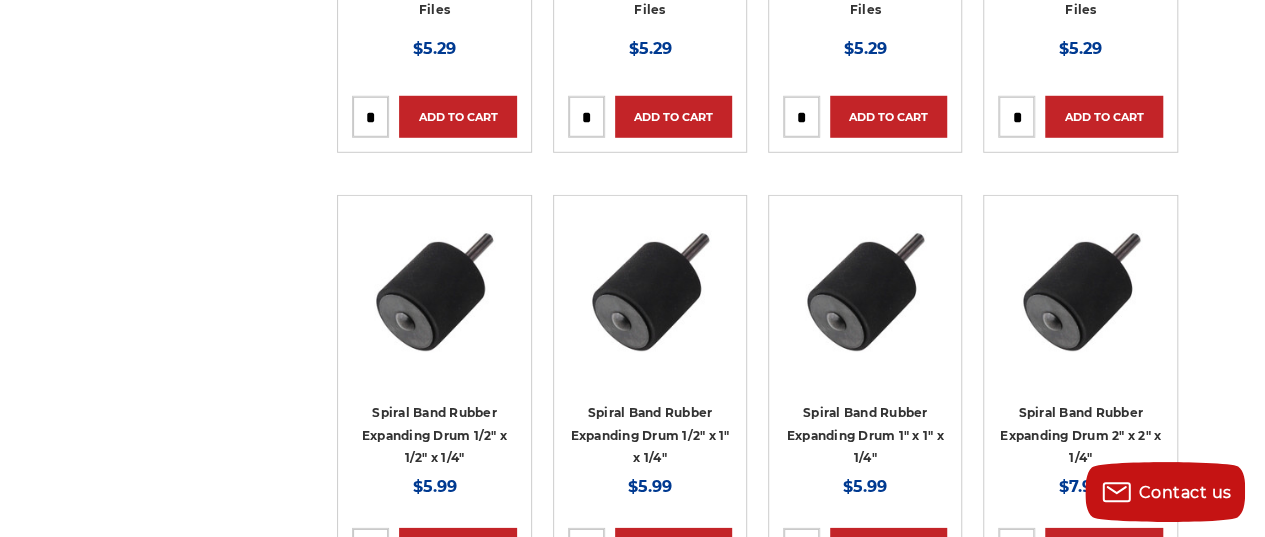 scroll, scrollTop: 6633, scrollLeft: 0, axis: vertical 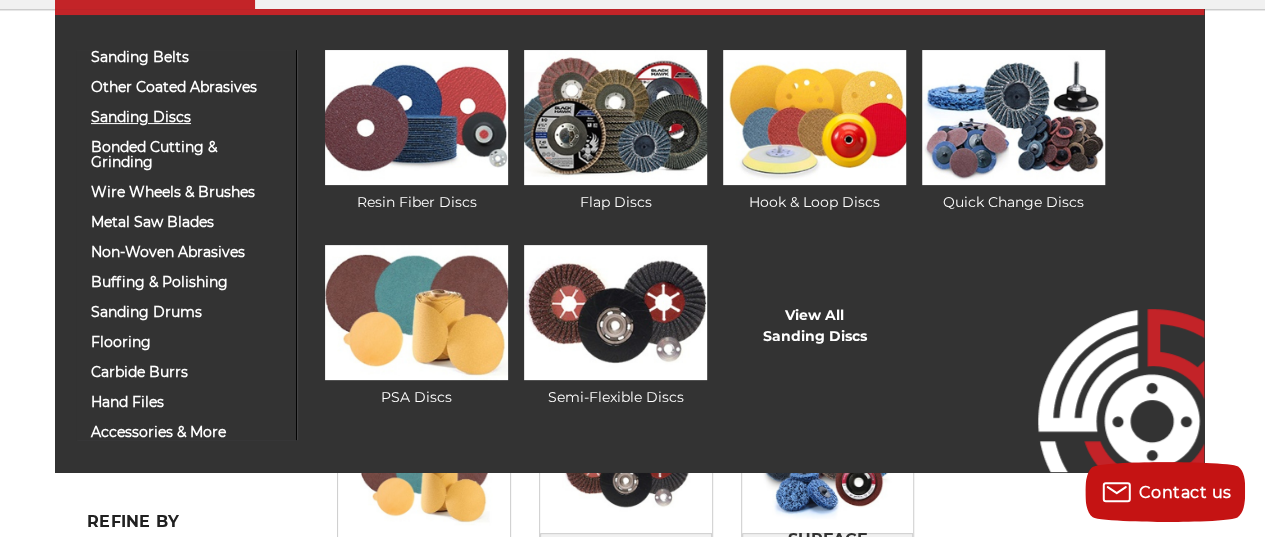 click on "sanding discs" at bounding box center [186, 117] 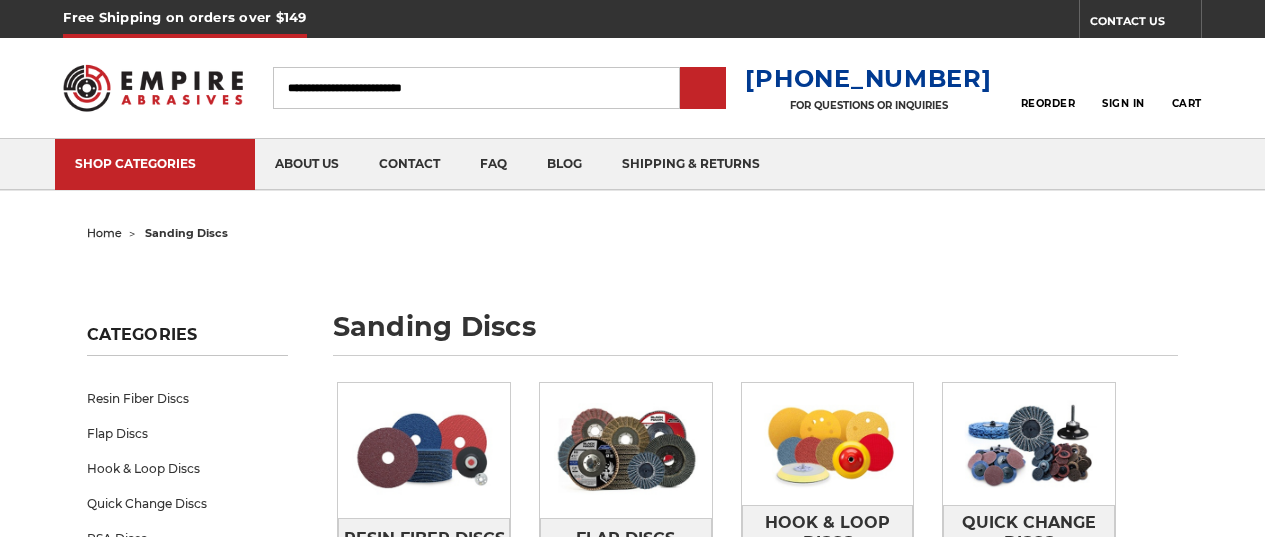scroll, scrollTop: 0, scrollLeft: 0, axis: both 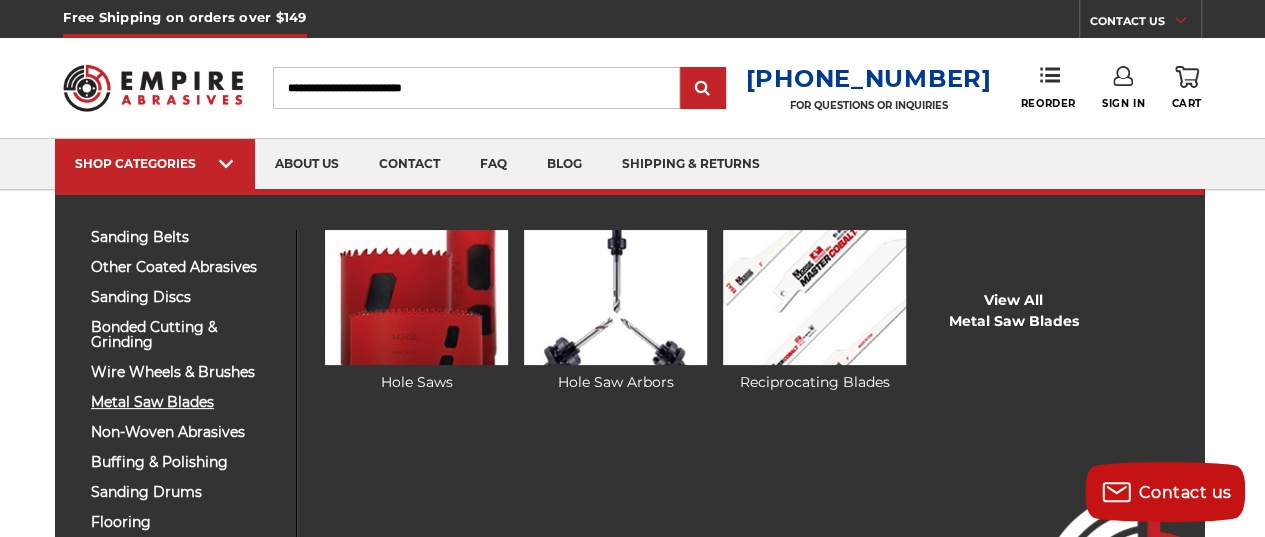 click on "metal saw blades" at bounding box center (186, 402) 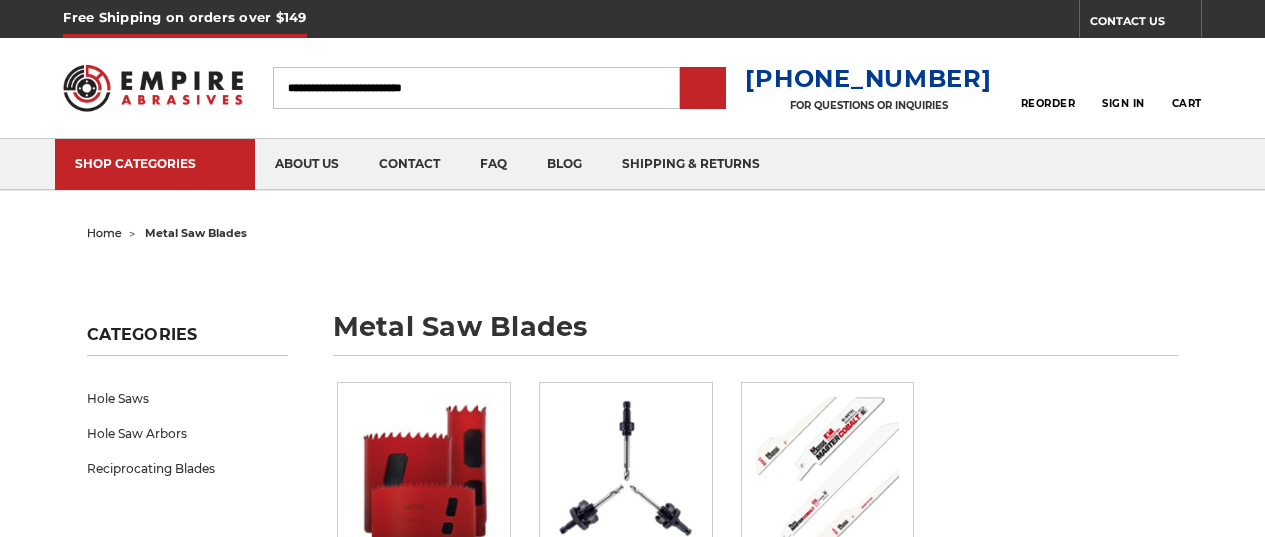 scroll, scrollTop: 0, scrollLeft: 0, axis: both 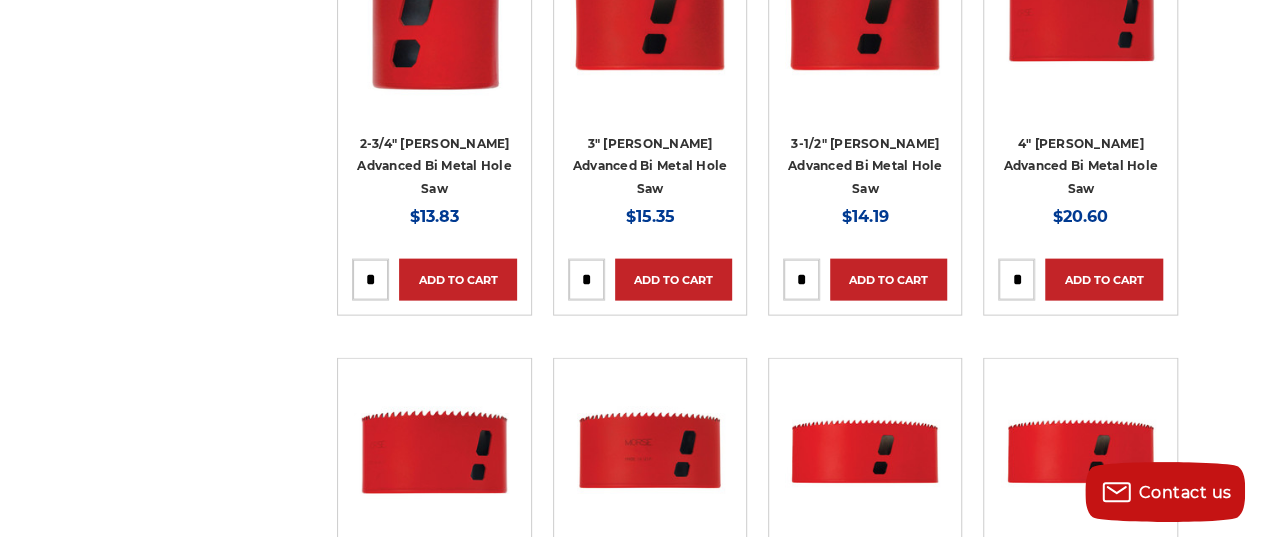 click on "Quick view
3-1/2" Morse Advanced Bi Metal Hole Saw
MSRP:
Was:
Now:
$14.19
Add to Cart" at bounding box center [865, 142] 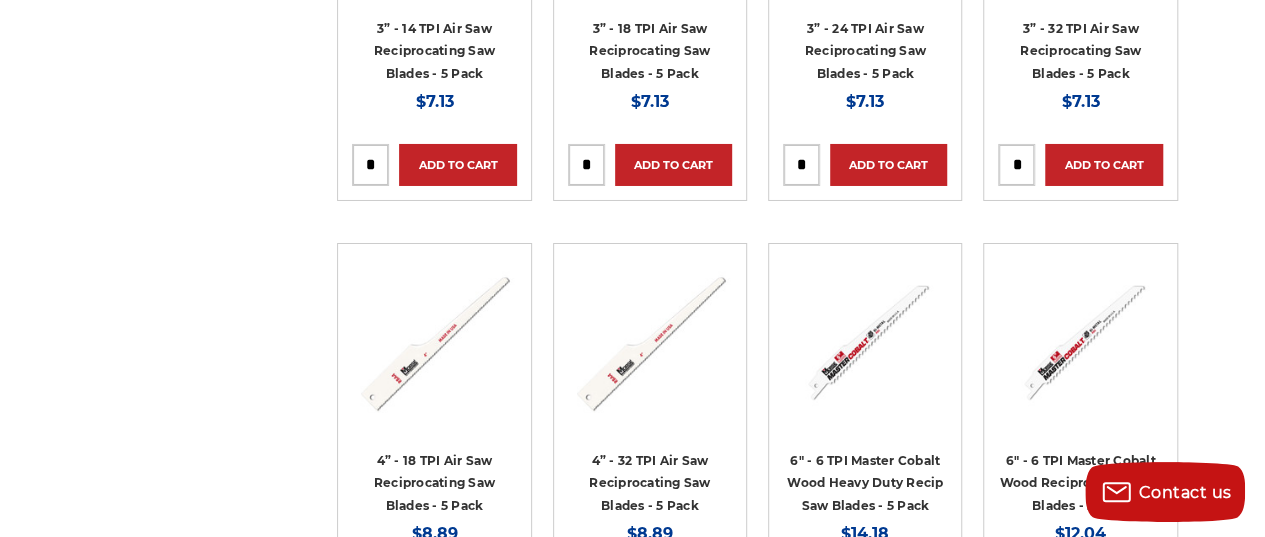 scroll, scrollTop: 3506, scrollLeft: 0, axis: vertical 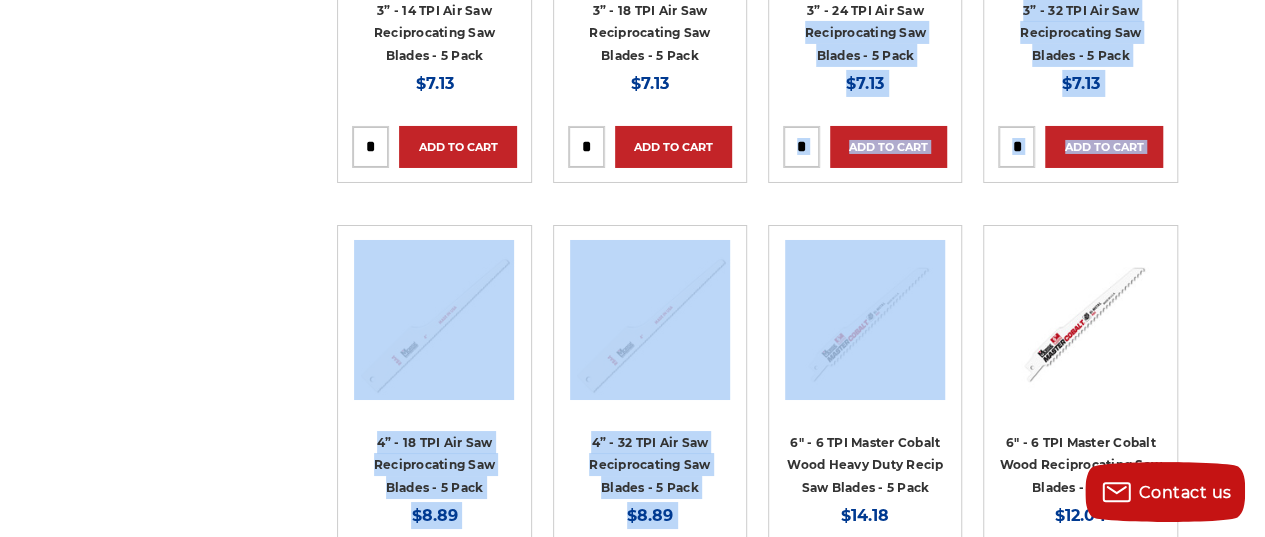 drag, startPoint x: 969, startPoint y: 269, endPoint x: 975, endPoint y: -55, distance: 324.05554 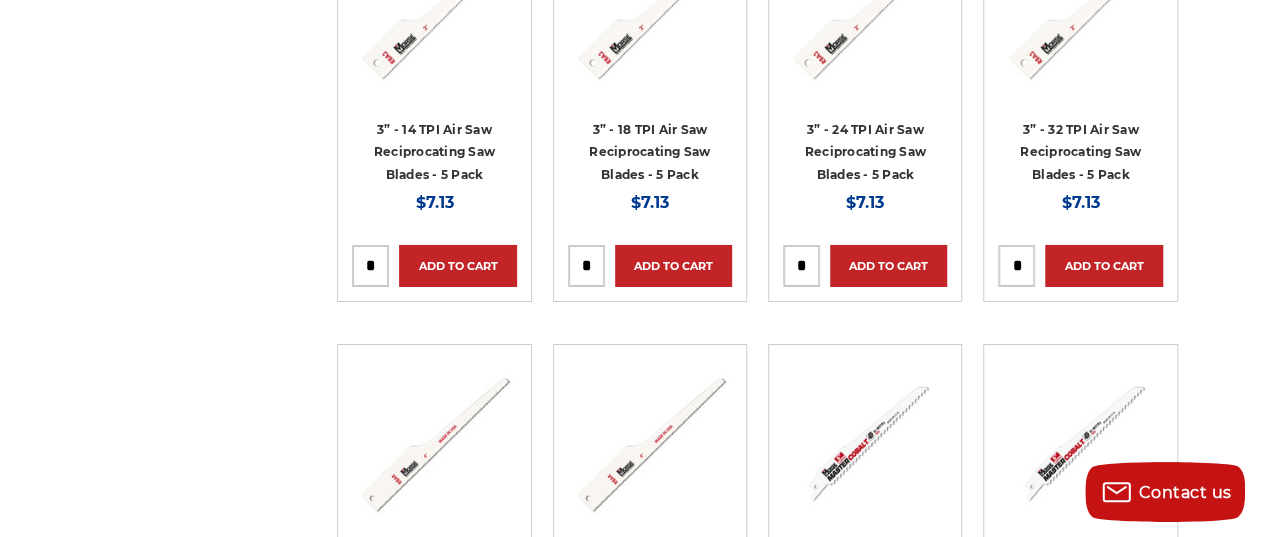 click on "Categories
Hole Saws
Hole Saw Arbors
Reciprocating Blades
Refine by
×
Browse by Choose Your Grit, Grit & more
Hide Filters
Show Filters
Other" at bounding box center [633, -181] 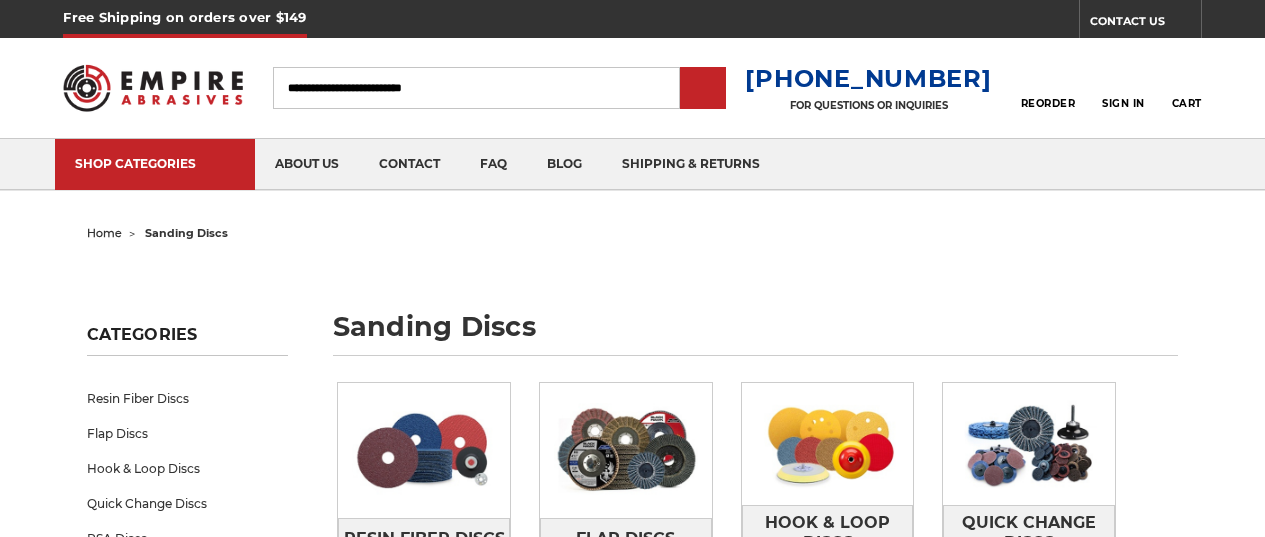 scroll, scrollTop: 0, scrollLeft: 0, axis: both 